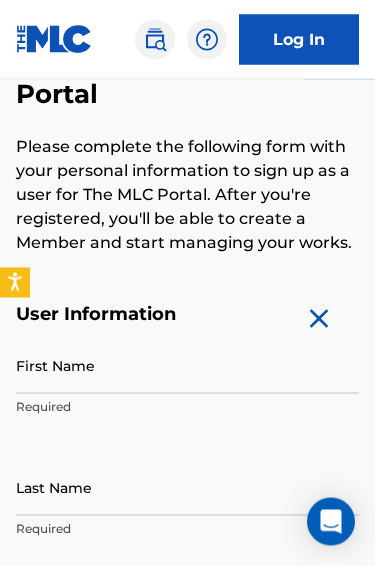 scroll, scrollTop: 211, scrollLeft: 0, axis: vertical 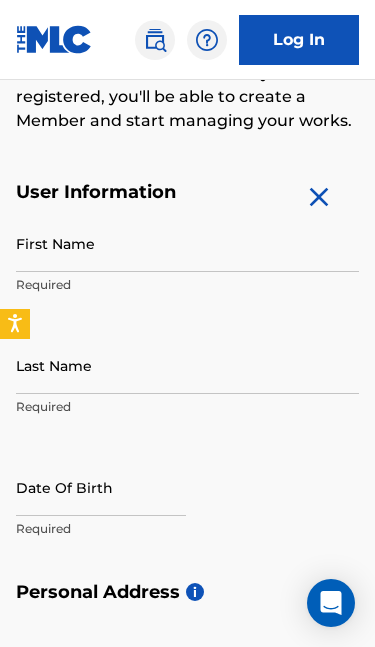 click on "First Name" at bounding box center (187, 243) 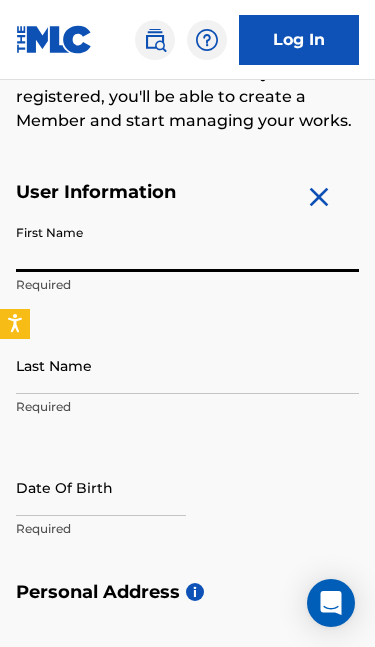 scroll, scrollTop: 335, scrollLeft: 0, axis: vertical 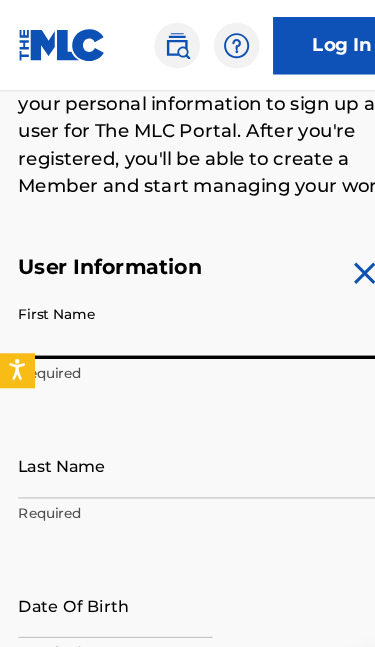 type on "2" 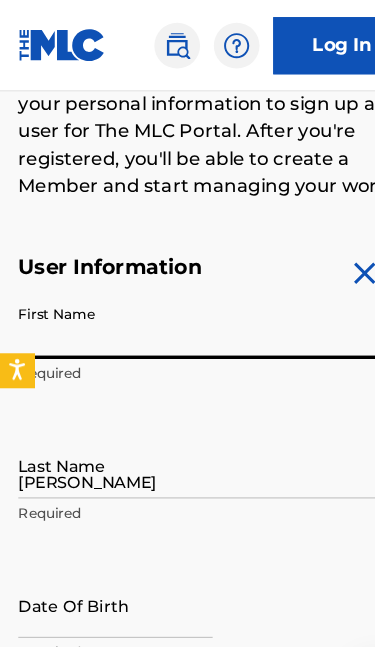 type on "[STREET_ADDRESS]" 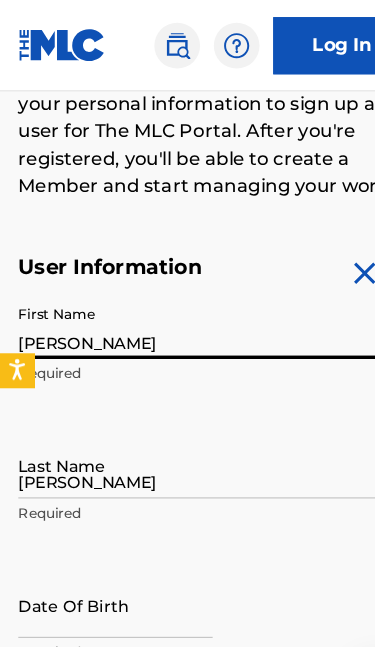 type on "[EMAIL_ADDRESS][DOMAIN_NAME]" 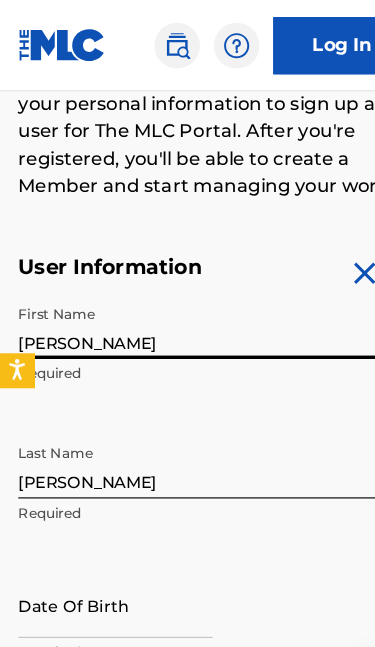 click on "[PERSON_NAME]" at bounding box center (187, 285) 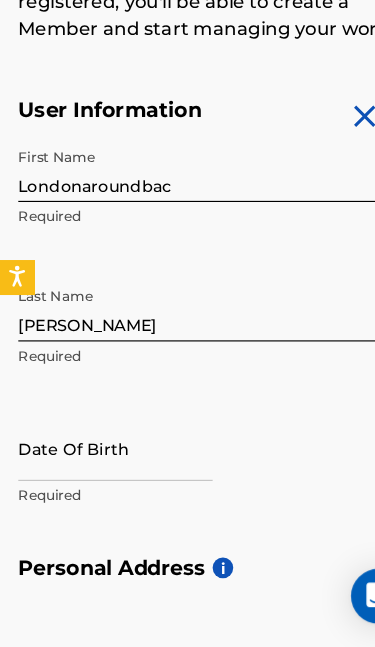 scroll, scrollTop: 391, scrollLeft: 0, axis: vertical 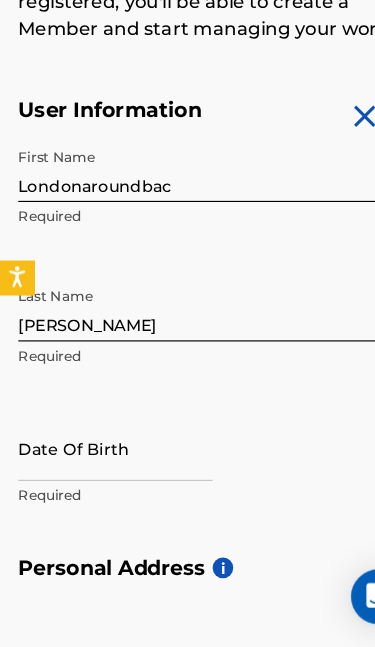 click on "Londonaroundbac" at bounding box center [187, 229] 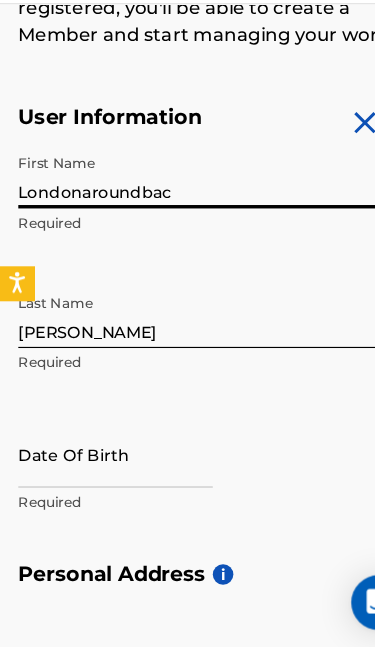 click on "Londonaroundbac" at bounding box center (187, 229) 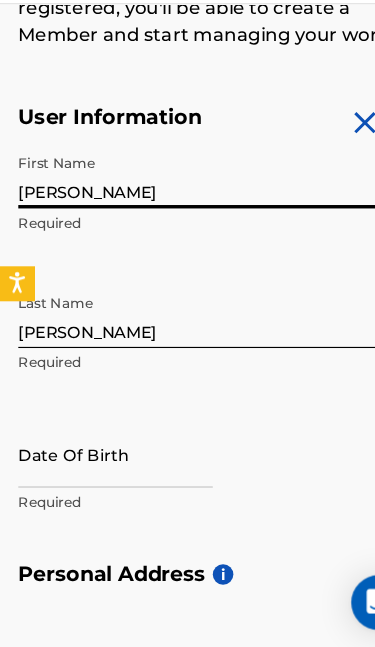 type on "[PERSON_NAME]" 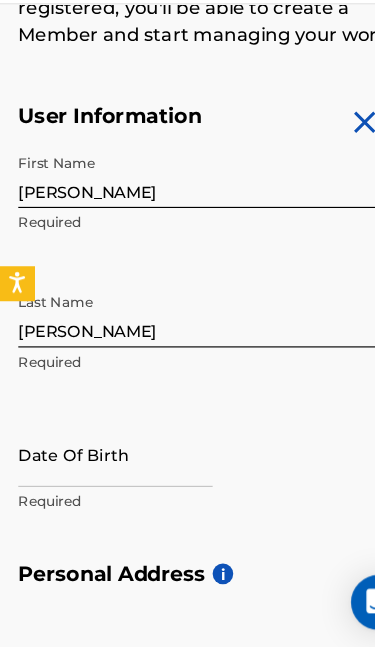 click at bounding box center (101, 473) 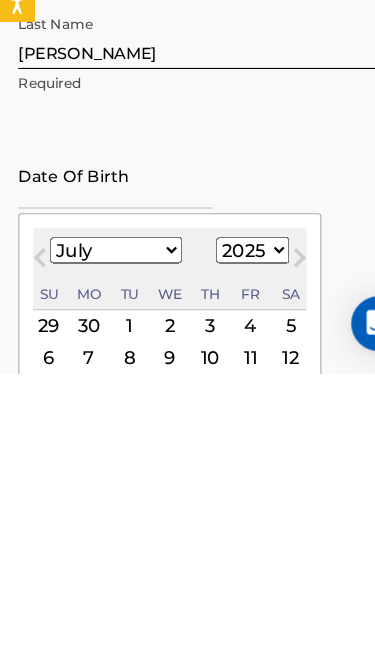 click on "January February March April May June July August September October November December" at bounding box center [101, 538] 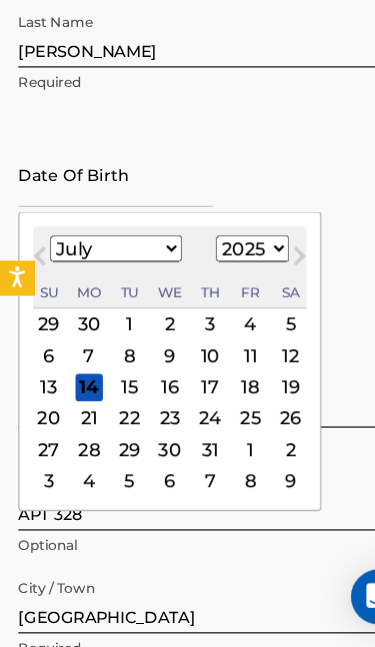 click on "January February March April May June July August September October November December" at bounding box center [101, 298] 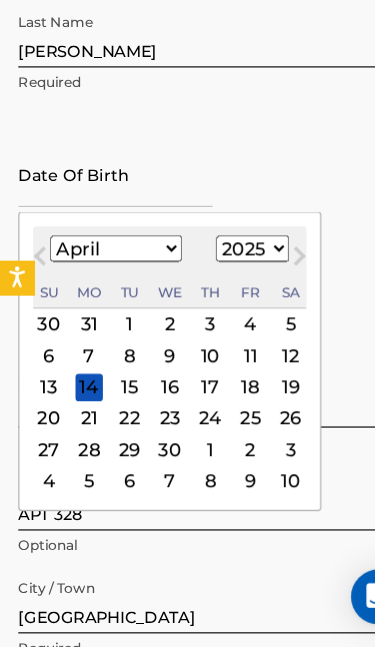 click on "12" at bounding box center [254, 392] 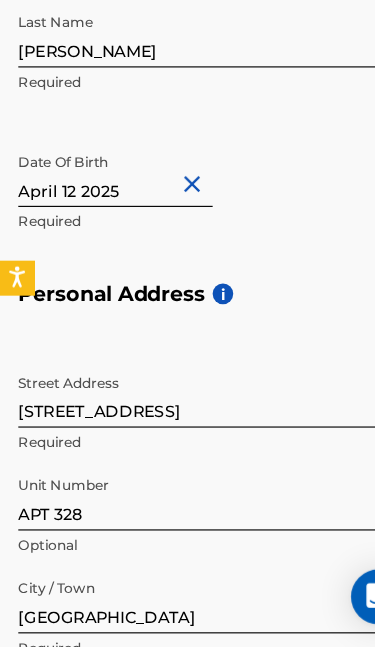 click at bounding box center [101, 233] 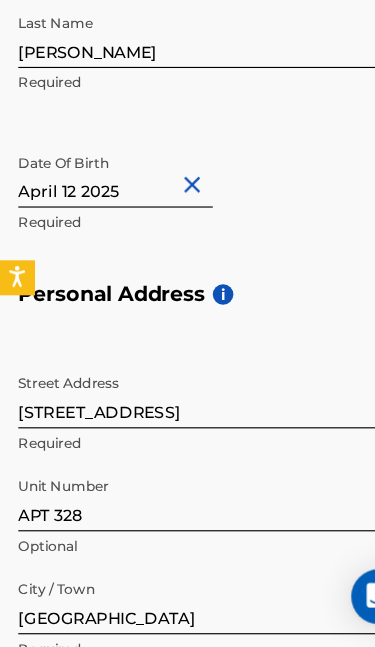 select on "3" 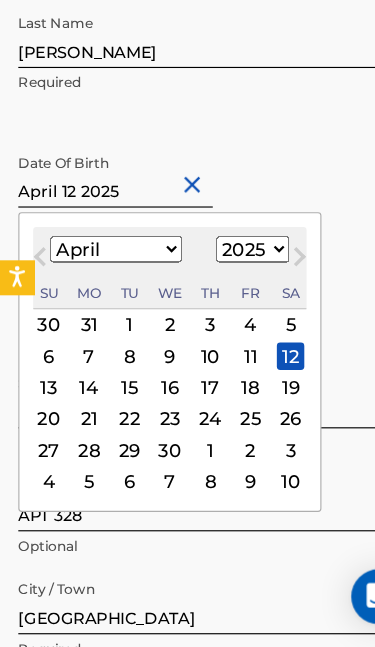 click on "1899 1900 1901 1902 1903 1904 1905 1906 1907 1908 1909 1910 1911 1912 1913 1914 1915 1916 1917 1918 1919 1920 1921 1922 1923 1924 1925 1926 1927 1928 1929 1930 1931 1932 1933 1934 1935 1936 1937 1938 1939 1940 1941 1942 1943 1944 1945 1946 1947 1948 1949 1950 1951 1952 1953 1954 1955 1956 1957 1958 1959 1960 1961 1962 1963 1964 1965 1966 1967 1968 1969 1970 1971 1972 1973 1974 1975 1976 1977 1978 1979 1980 1981 1982 1983 1984 1985 1986 1987 1988 1989 1990 1991 1992 1993 1994 1995 1996 1997 1998 1999 2000 2001 2002 2003 2004 2005 2006 2007 2008 2009 2010 2011 2012 2013 2014 2015 2016 2017 2018 2019 2020 2021 2022 2023 2024 2025 2026 2027 2028 2029 2030 2031 2032 2033 2034 2035 2036 2037 2038 2039 2040 2041 2042 2043 2044 2045 2046 2047 2048 2049 2050 2051 2052 2053 2054 2055 2056 2057 2058 2059 2060 2061 2062 2063 2064 2065 2066 2067 2068 2069 2070 2071 2072 2073 2074 2075 2076 2077 2078 2079 2080 2081 2082 2083 2084 2085 2086 2087 2088 2089 2090 2091 2092 2093 2094 2095 2096 2097 2098 2099 2100" at bounding box center [221, 299] 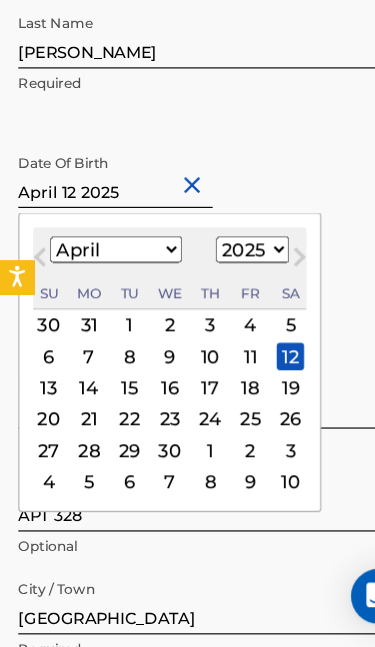 click on "1899 1900 1901 1902 1903 1904 1905 1906 1907 1908 1909 1910 1911 1912 1913 1914 1915 1916 1917 1918 1919 1920 1921 1922 1923 1924 1925 1926 1927 1928 1929 1930 1931 1932 1933 1934 1935 1936 1937 1938 1939 1940 1941 1942 1943 1944 1945 1946 1947 1948 1949 1950 1951 1952 1953 1954 1955 1956 1957 1958 1959 1960 1961 1962 1963 1964 1965 1966 1967 1968 1969 1970 1971 1972 1973 1974 1975 1976 1977 1978 1979 1980 1981 1982 1983 1984 1985 1986 1987 1988 1989 1990 1991 1992 1993 1994 1995 1996 1997 1998 1999 2000 2001 2002 2003 2004 2005 2006 2007 2008 2009 2010 2011 2012 2013 2014 2015 2016 2017 2018 2019 2020 2021 2022 2023 2024 2025 2026 2027 2028 2029 2030 2031 2032 2033 2034 2035 2036 2037 2038 2039 2040 2041 2042 2043 2044 2045 2046 2047 2048 2049 2050 2051 2052 2053 2054 2055 2056 2057 2058 2059 2060 2061 2062 2063 2064 2065 2066 2067 2068 2069 2070 2071 2072 2073 2074 2075 2076 2077 2078 2079 2080 2081 2082 2083 2084 2085 2086 2087 2088 2089 2090 2091 2092 2093 2094 2095 2096 2097 2098 2099 2100" at bounding box center (221, 299) 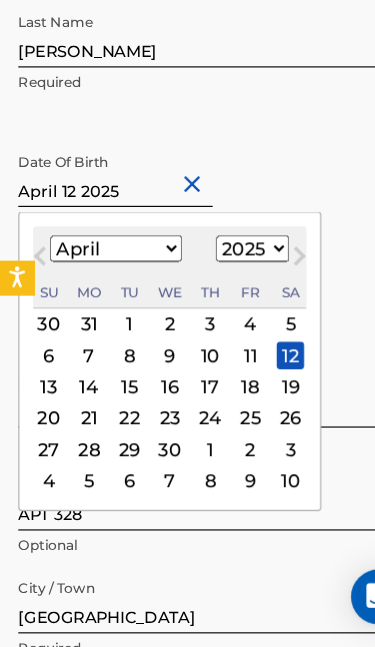 select on "1995" 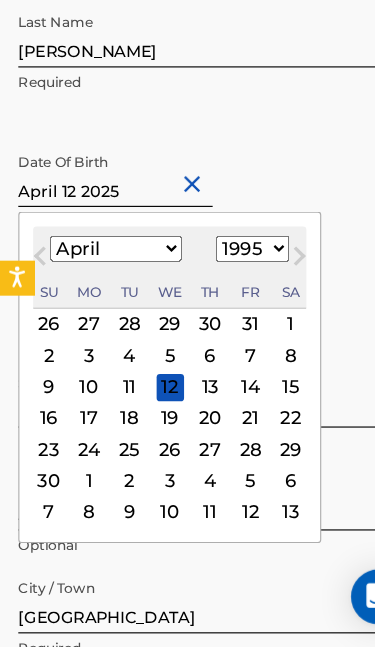 click on "12" at bounding box center (149, 420) 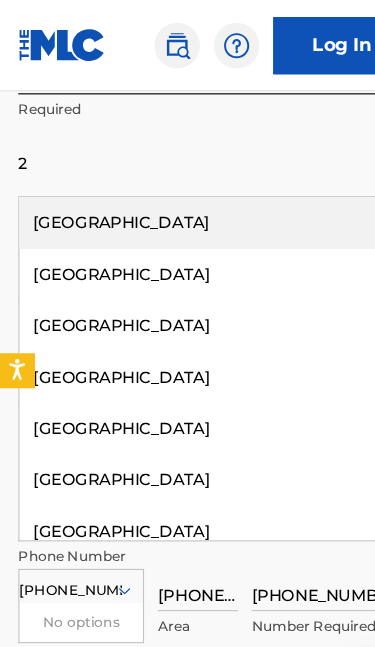 scroll, scrollTop: 1203, scrollLeft: 0, axis: vertical 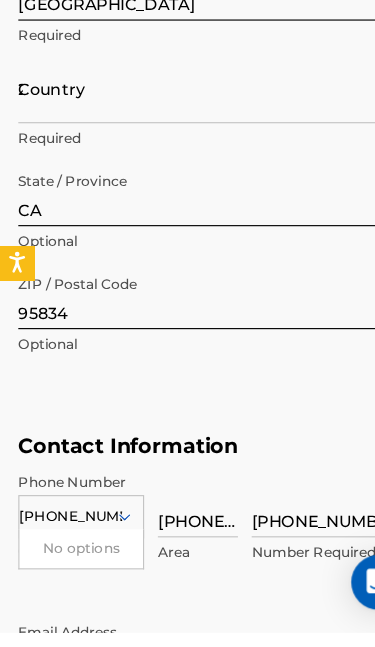 click on "CA" at bounding box center (187, 263) 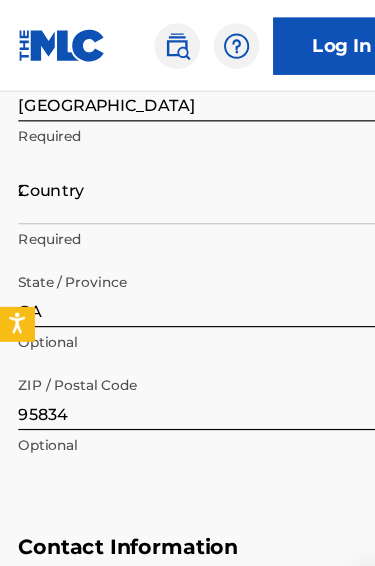 scroll, scrollTop: 1159, scrollLeft: 0, axis: vertical 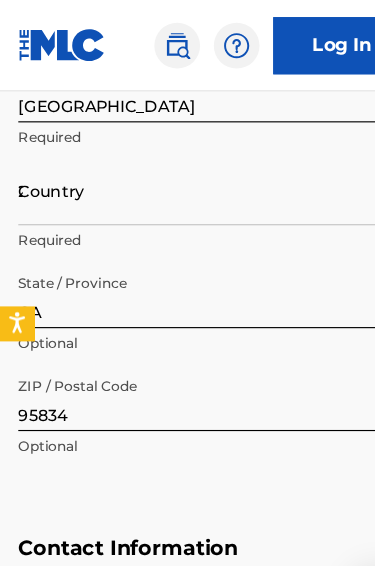 click on "2" at bounding box center [187, 167] 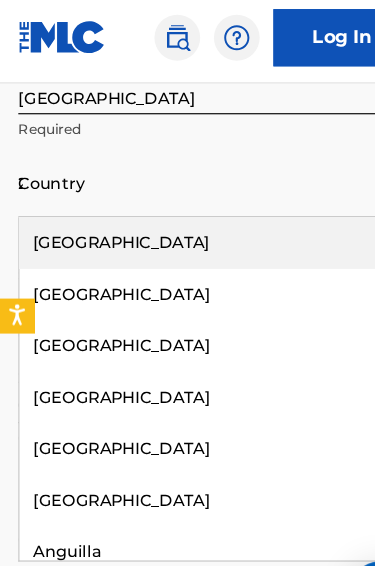 click on "[GEOGRAPHIC_DATA]" at bounding box center (187, 219) 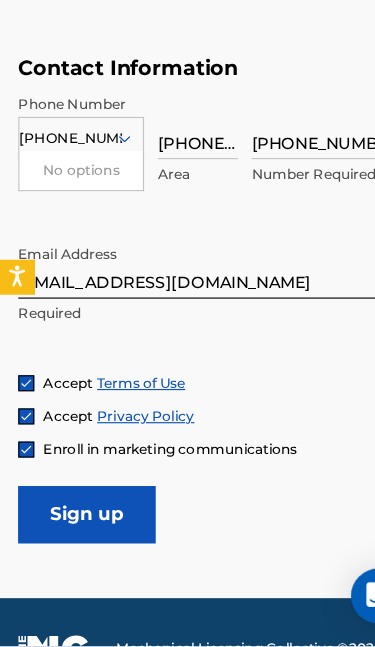 scroll, scrollTop: 1579, scrollLeft: 0, axis: vertical 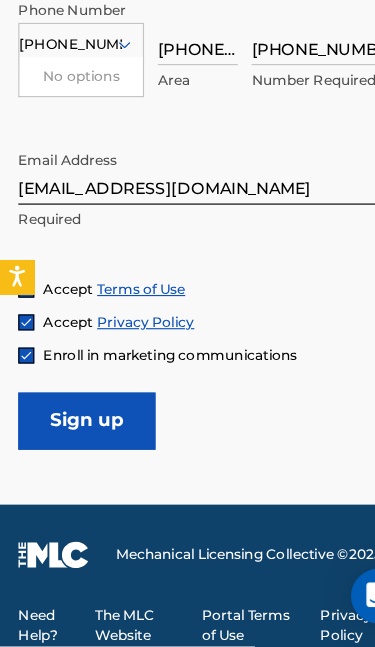 click on "Sign up" at bounding box center (76, 450) 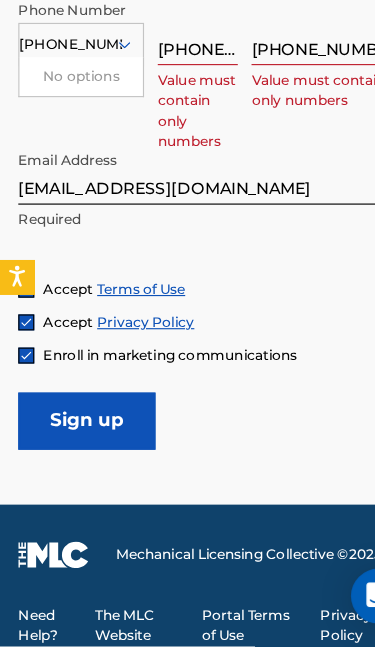 scroll, scrollTop: 1244, scrollLeft: 0, axis: vertical 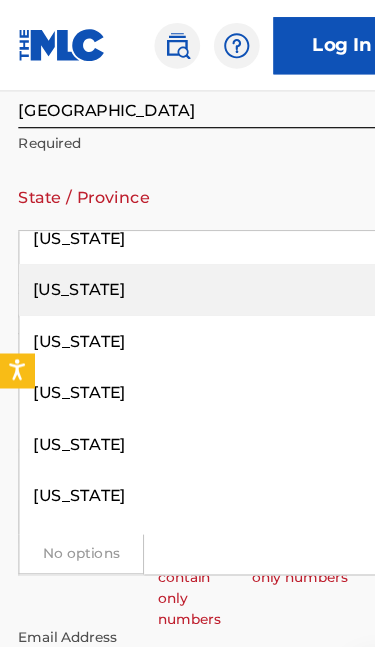 click on "[US_STATE]" at bounding box center (187, 253) 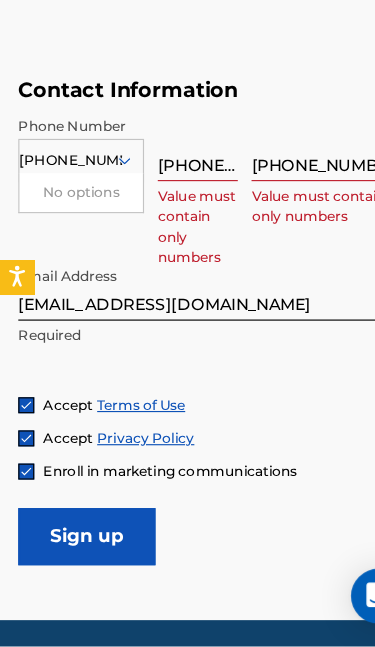 scroll, scrollTop: 1478, scrollLeft: 0, axis: vertical 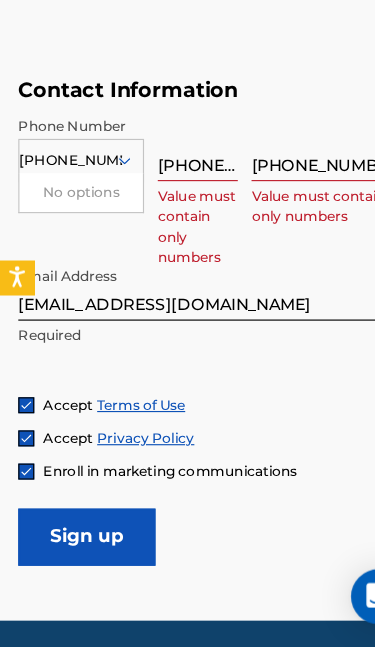 click on "[PHONE_NUMBER]" at bounding box center [173, 211] 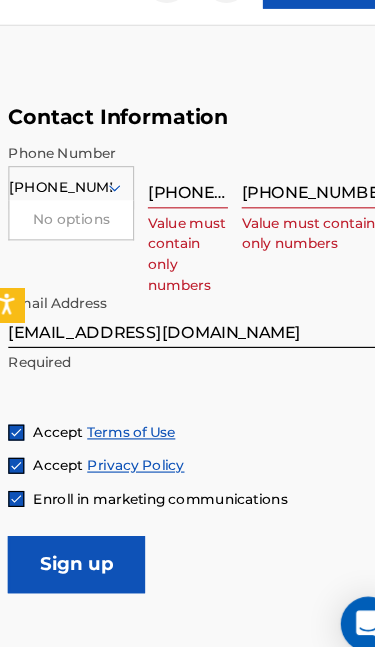 click on "[PHONE_NUMBER]" at bounding box center [173, 211] 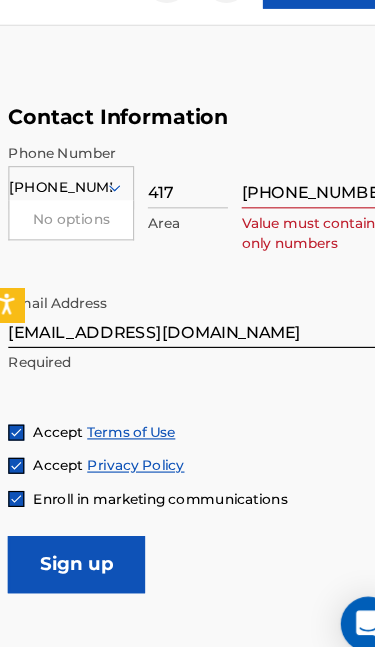 click on "417" at bounding box center (173, 211) 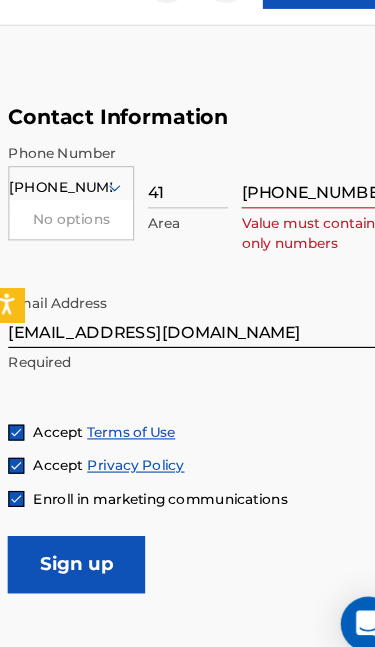 type on "4" 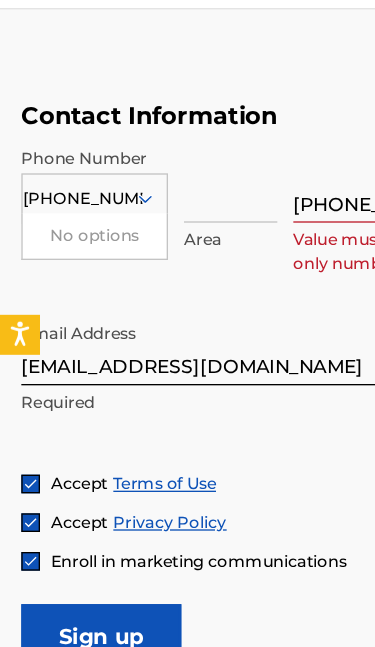 click on "[PHONE_NUMBER]" at bounding box center (62, 222) 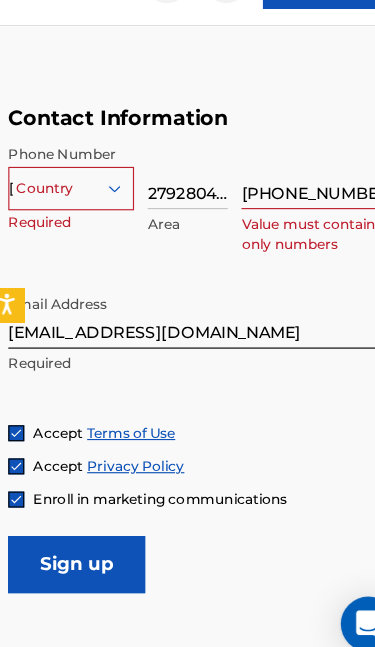 click on "Sign up" at bounding box center (76, 551) 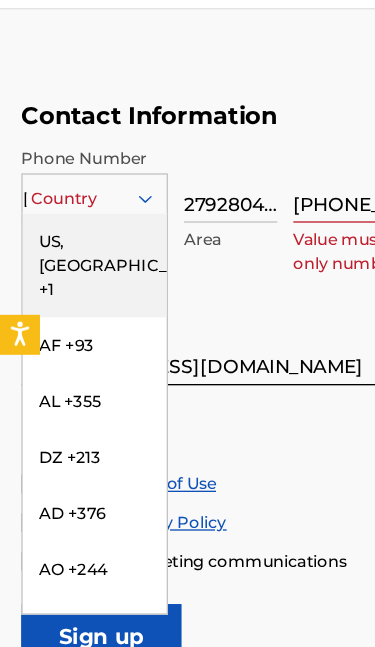 click on "US, [GEOGRAPHIC_DATA] +1" at bounding box center (71, 272) 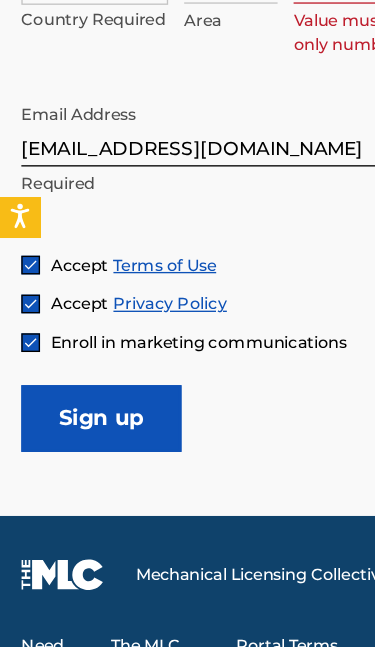 click on "Sign up" at bounding box center [76, 475] 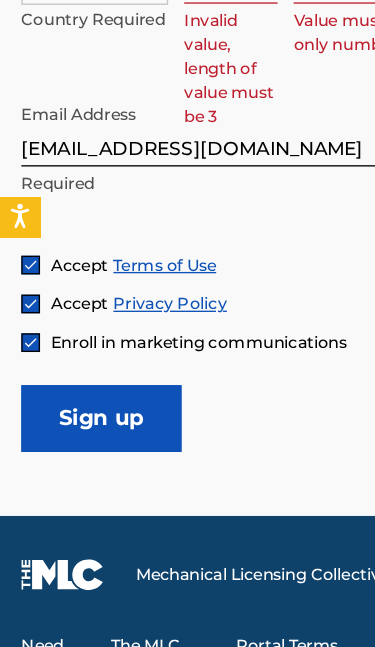 scroll, scrollTop: 1536, scrollLeft: 0, axis: vertical 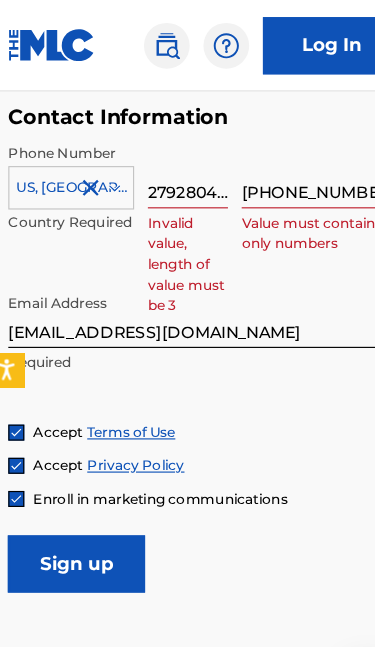 click on "[PHONE_NUMBER]" at bounding box center [285, 153] 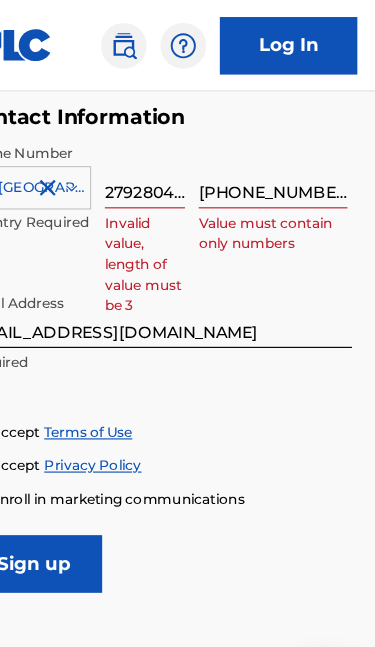 click on "2792804178" at bounding box center [173, 153] 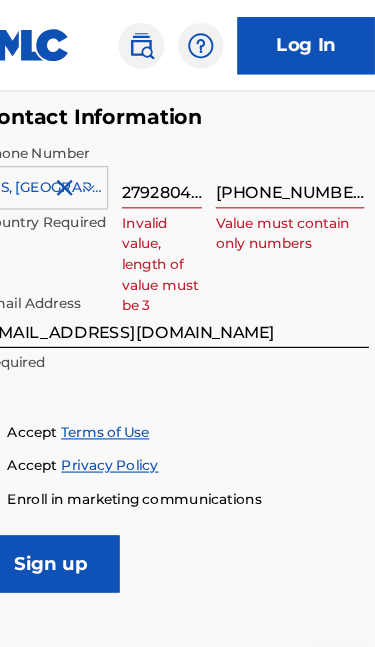 click on "2792804178" at bounding box center (173, 153) 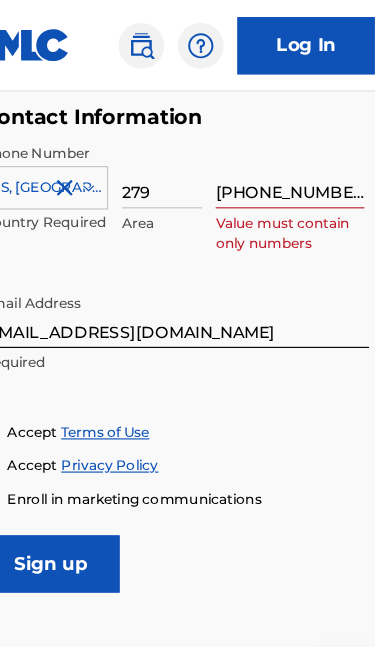 type on "279" 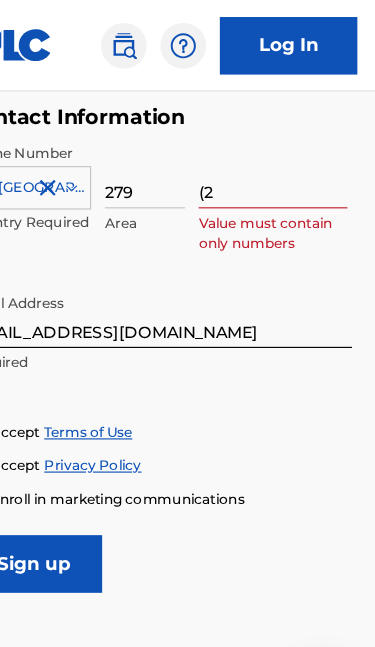 type on "(" 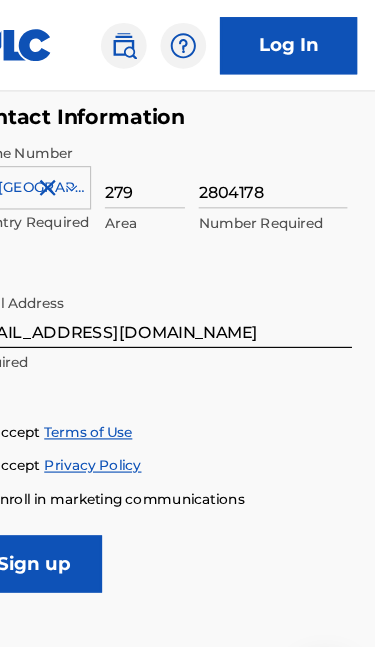 type on "2804178" 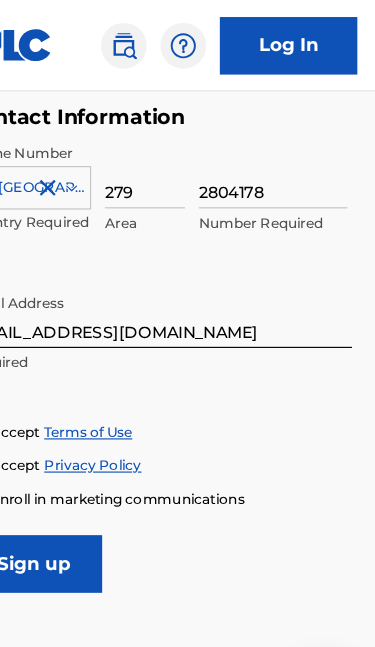 scroll, scrollTop: 1536, scrollLeft: 0, axis: vertical 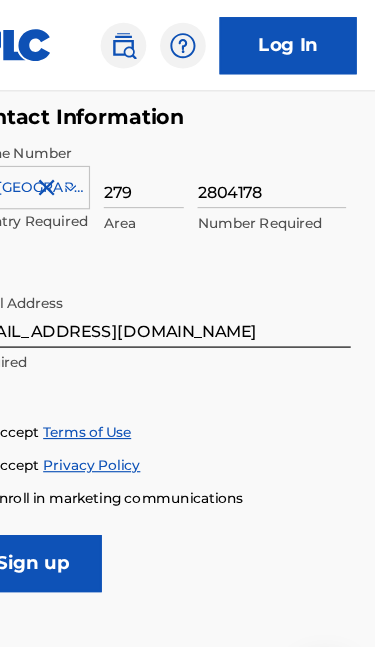 click on "Sign up" at bounding box center [76, 493] 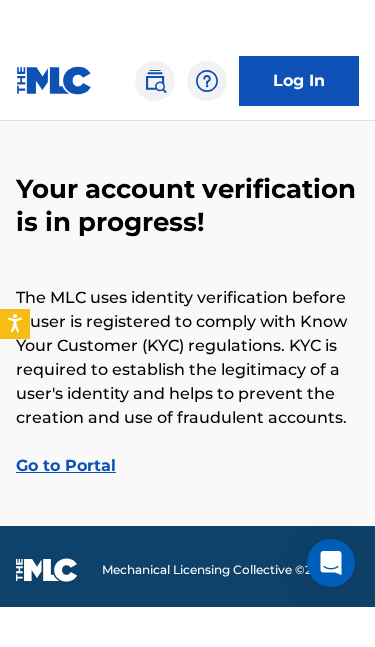 scroll, scrollTop: 13, scrollLeft: 0, axis: vertical 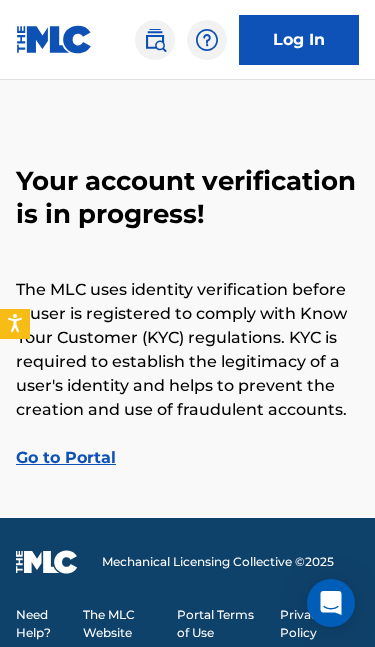 click on "Go to Portal" at bounding box center [66, 457] 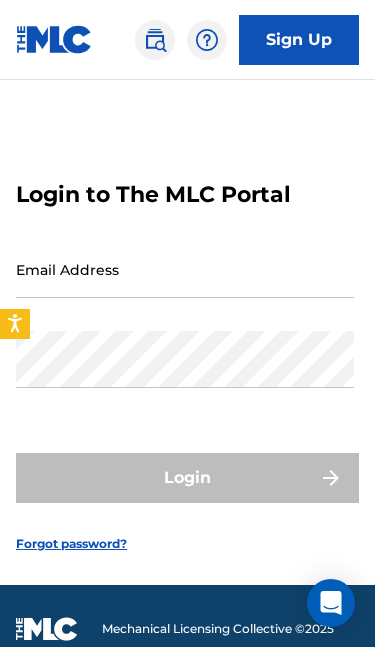 scroll, scrollTop: 0, scrollLeft: 0, axis: both 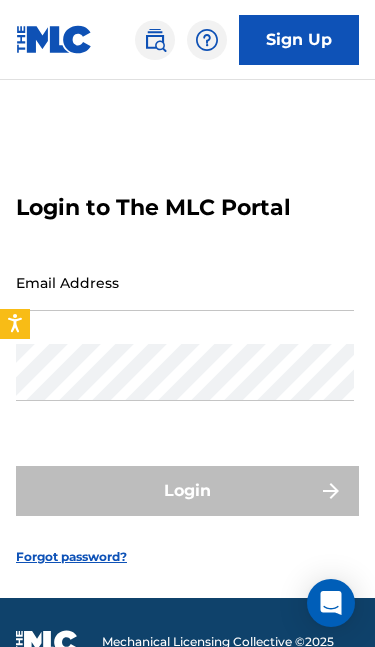 click on "Email Address" at bounding box center (185, 282) 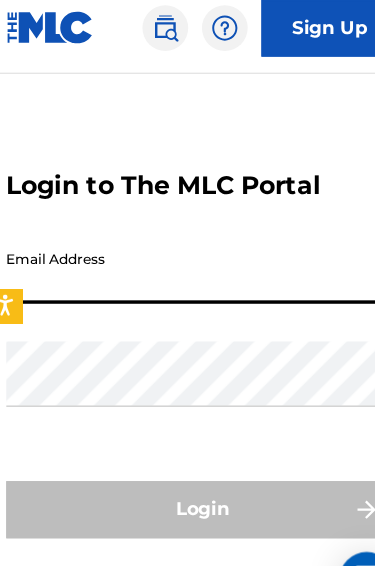 scroll, scrollTop: 0, scrollLeft: 0, axis: both 